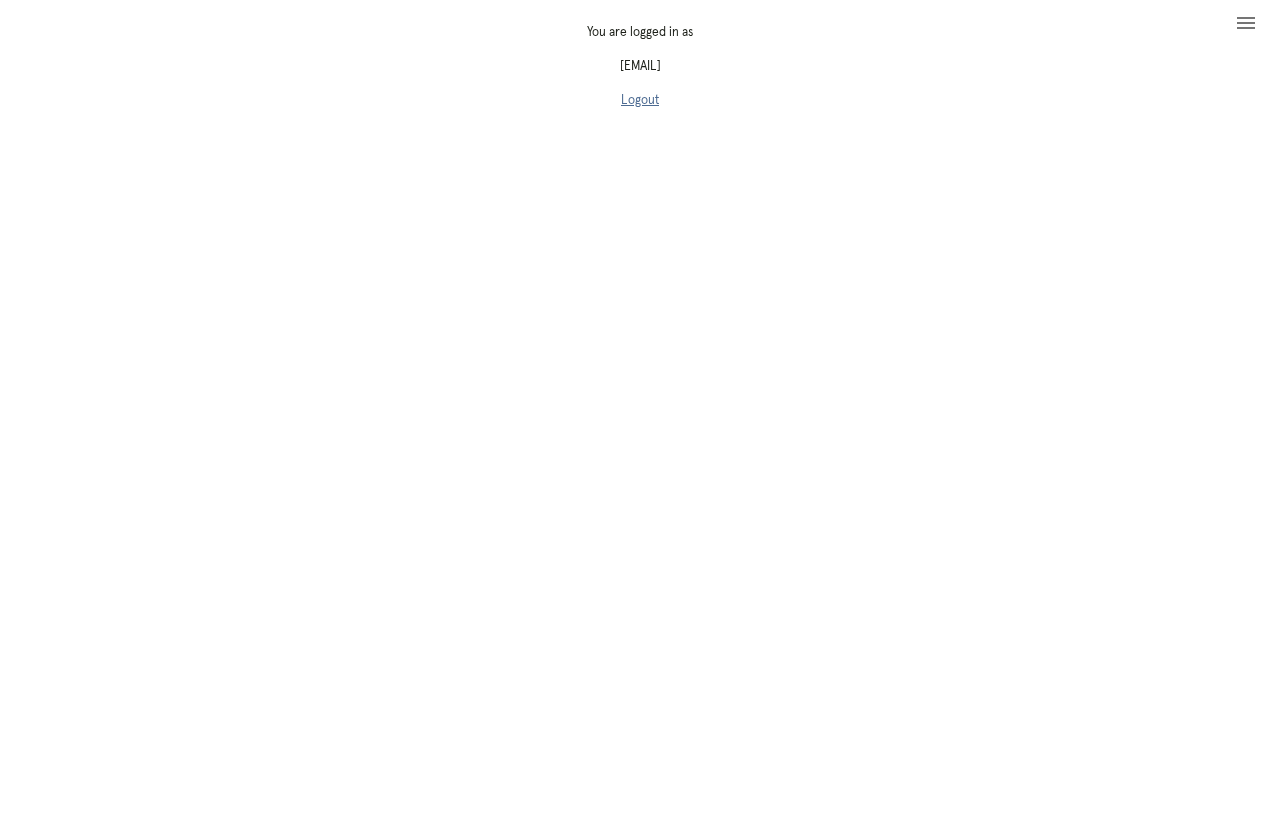 scroll, scrollTop: 0, scrollLeft: 0, axis: both 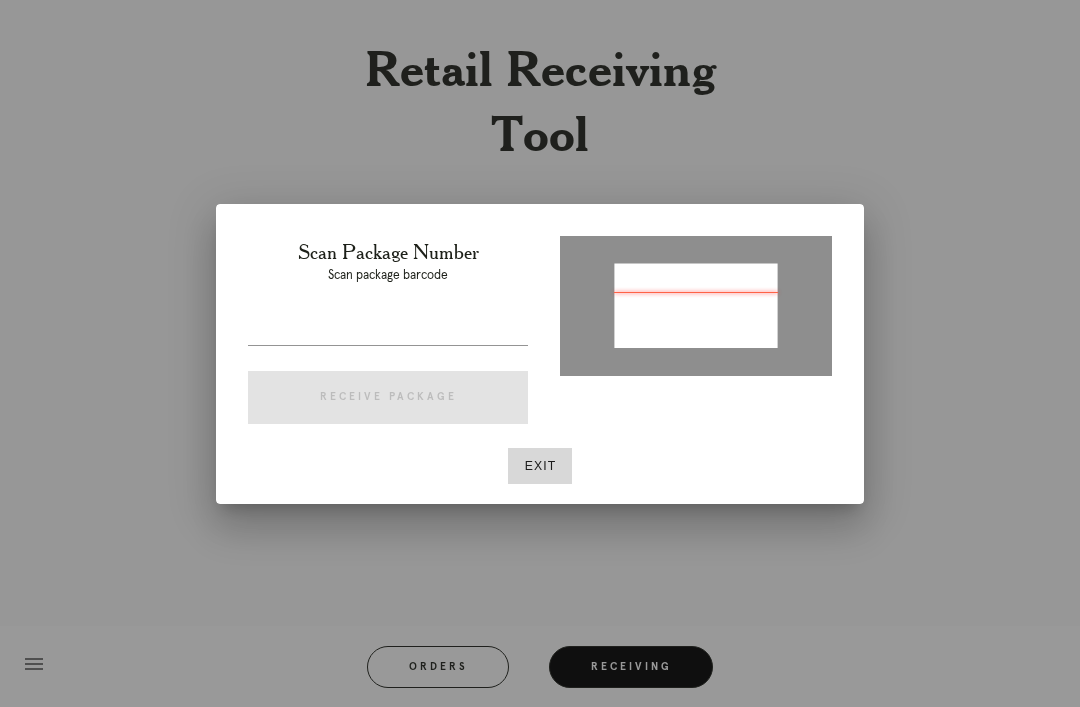 type on "[ORDER_ID]" 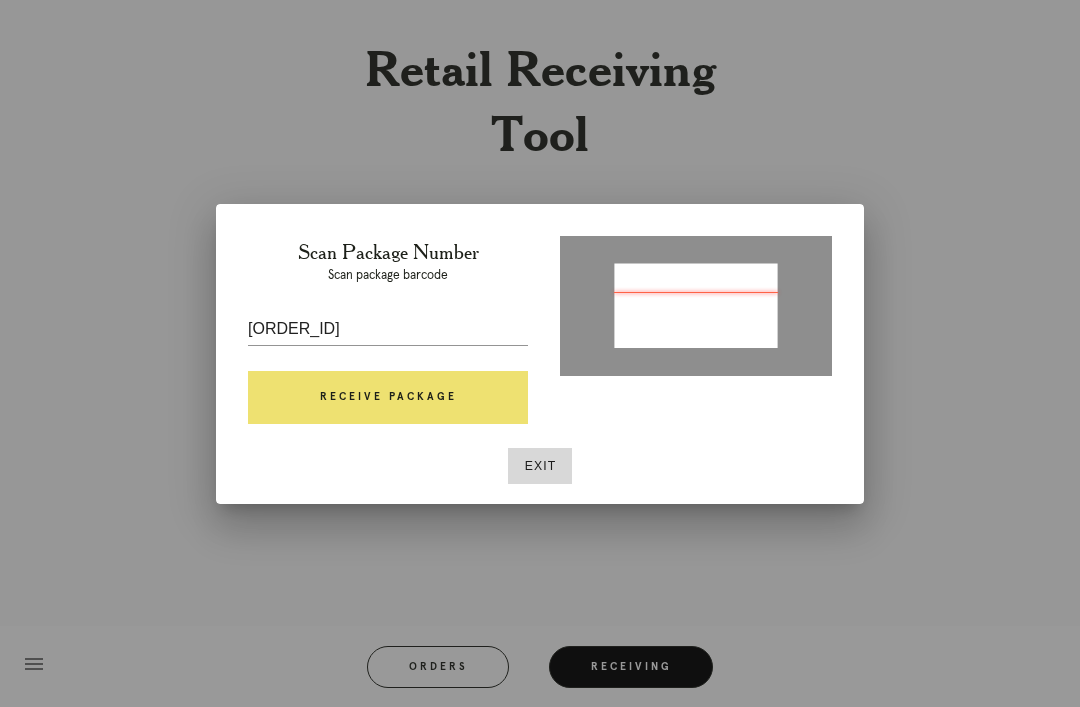 click on "Receive Package" at bounding box center [388, 398] 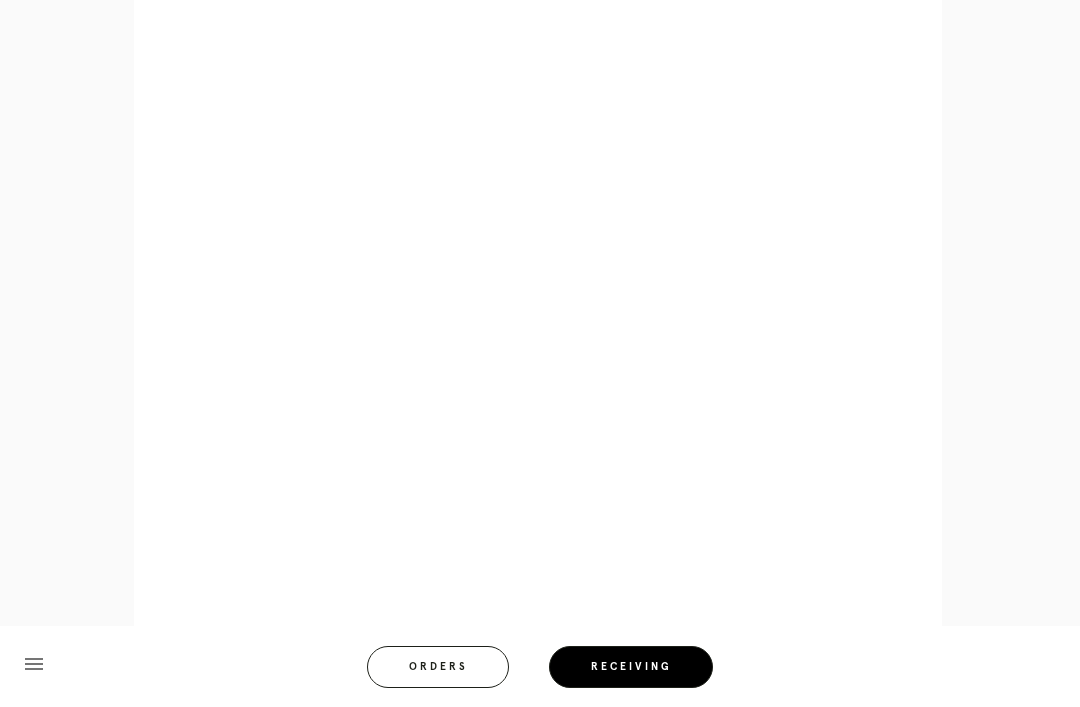 scroll, scrollTop: 825, scrollLeft: 0, axis: vertical 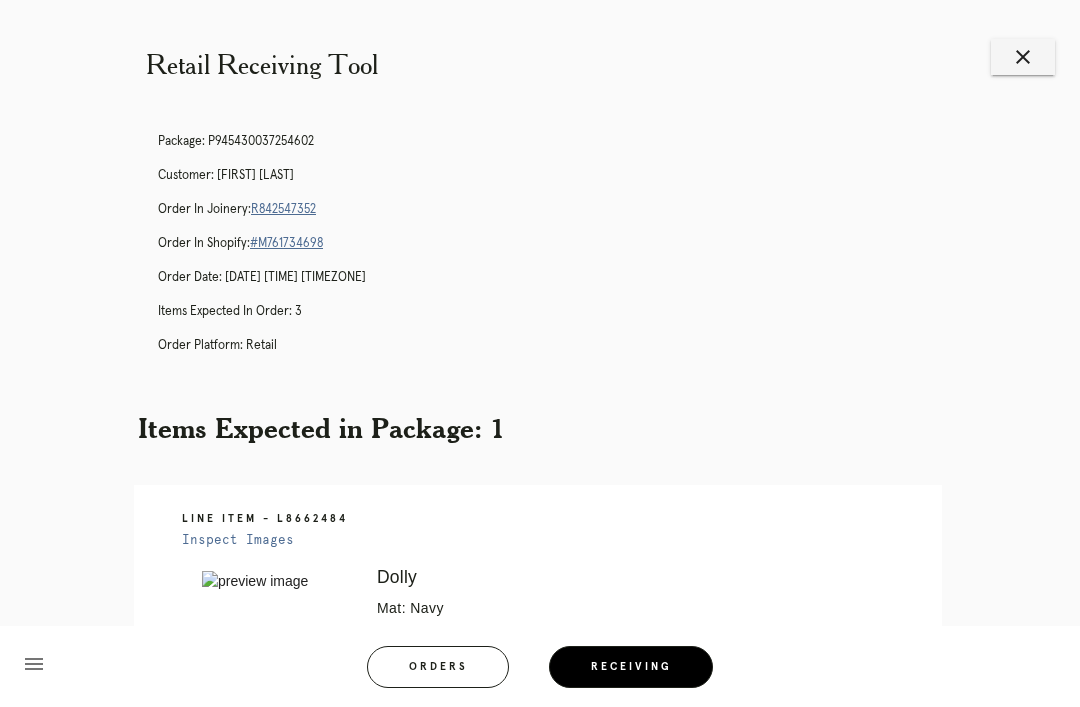click on "[ORDER_ID]" at bounding box center (283, 209) 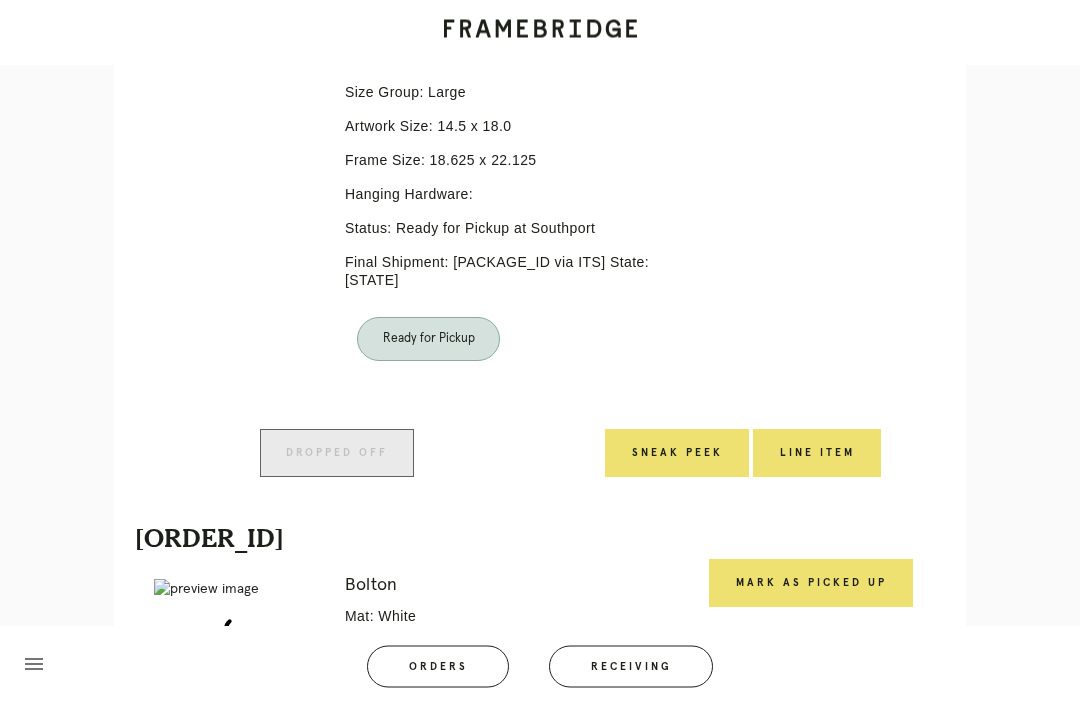 scroll, scrollTop: 1256, scrollLeft: 0, axis: vertical 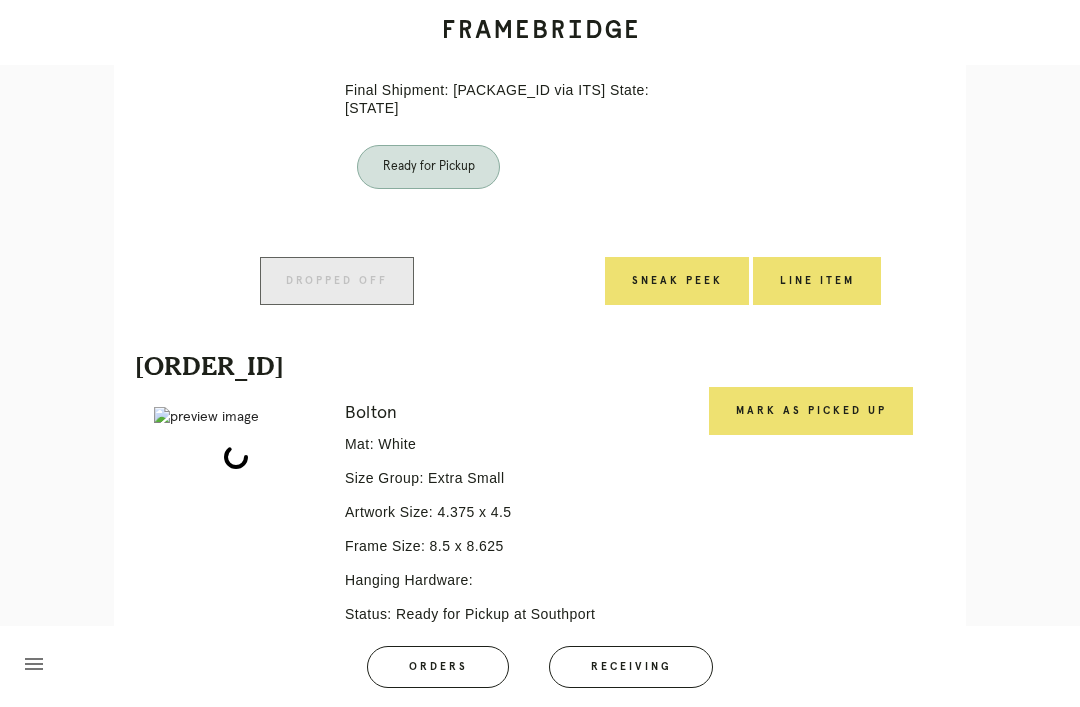 click on "Mark as Picked Up" at bounding box center [811, 411] 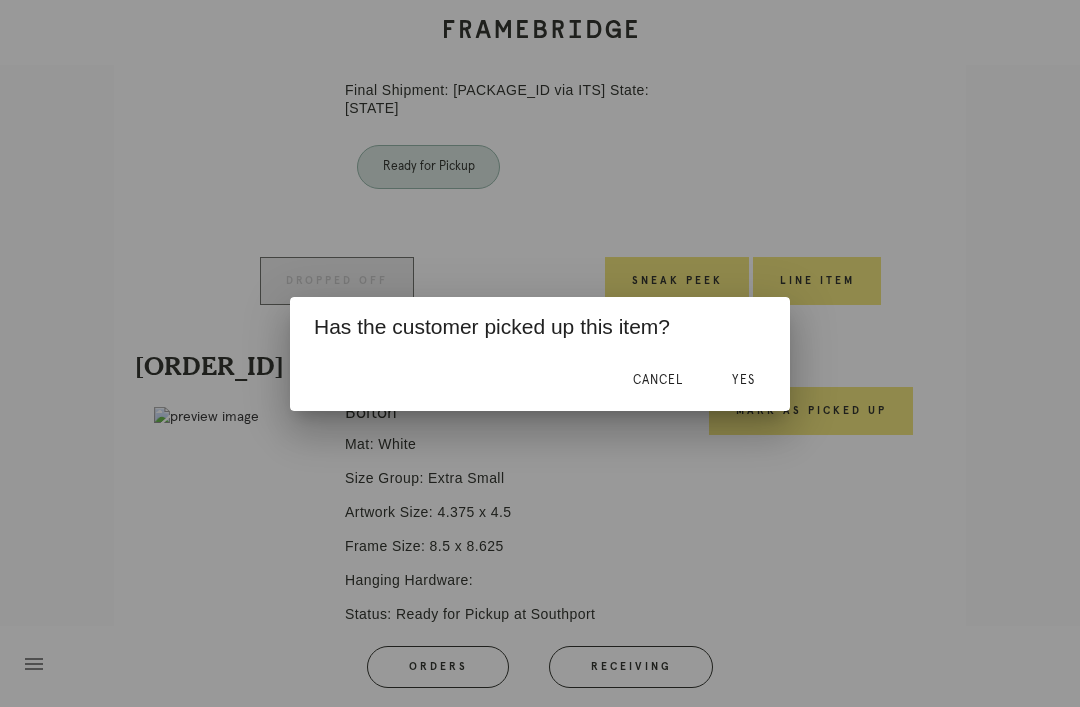 click on "Yes" at bounding box center [743, 380] 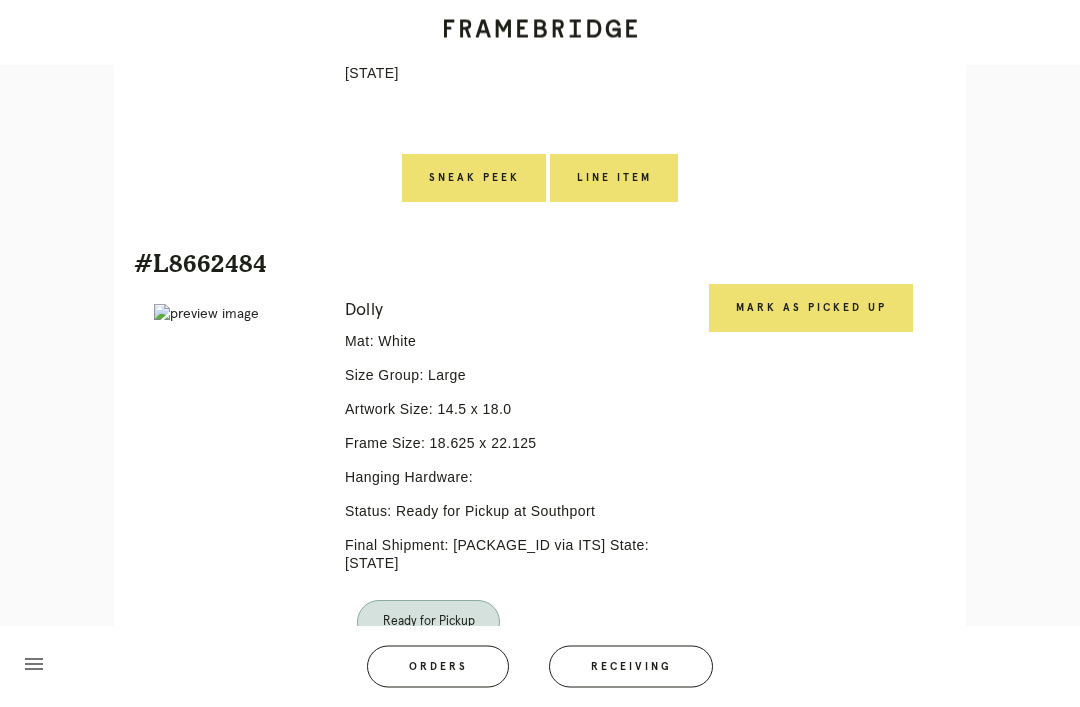 scroll, scrollTop: 553, scrollLeft: 0, axis: vertical 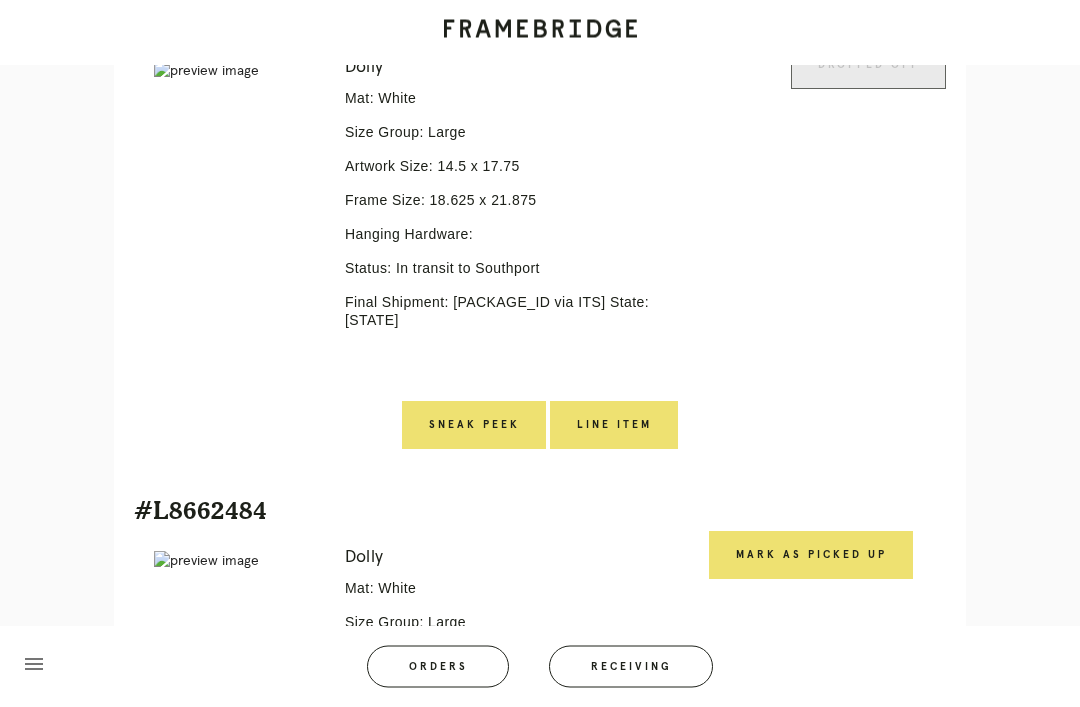 click at bounding box center (506, 358) 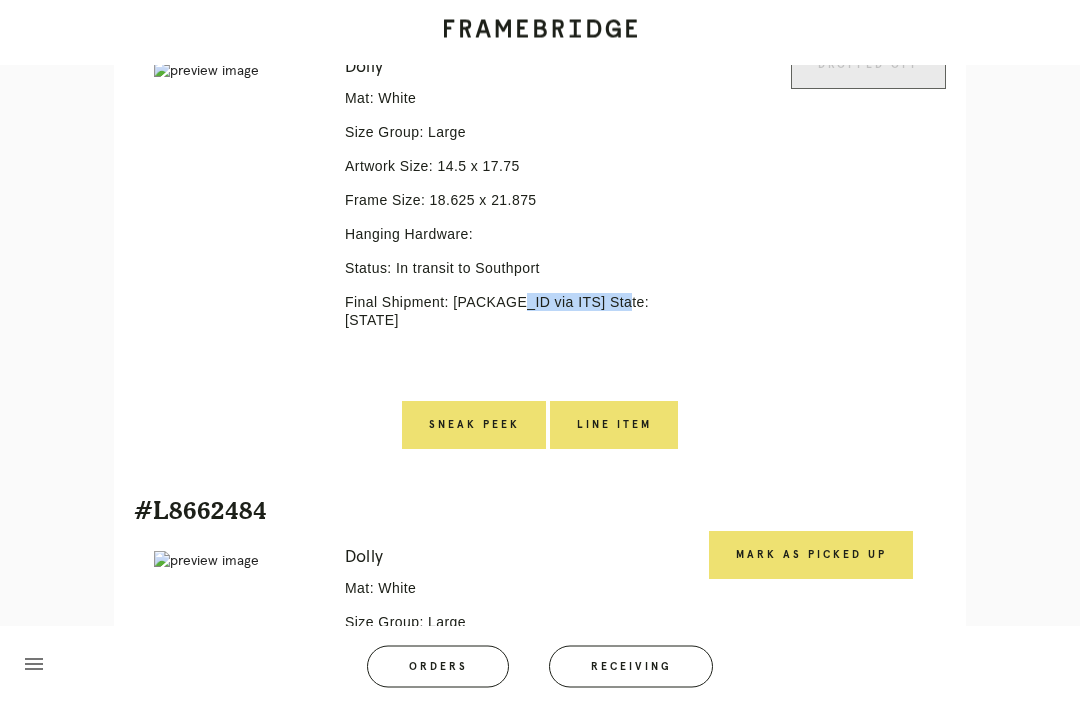 copy on "P843328628675383" 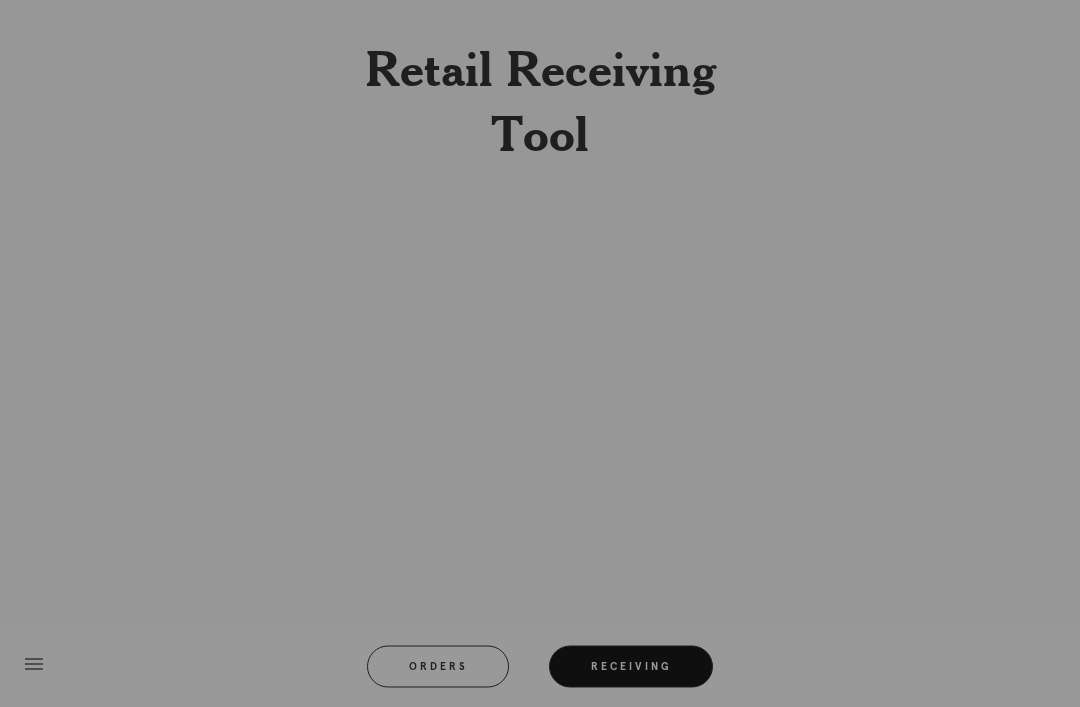 scroll, scrollTop: 64, scrollLeft: 0, axis: vertical 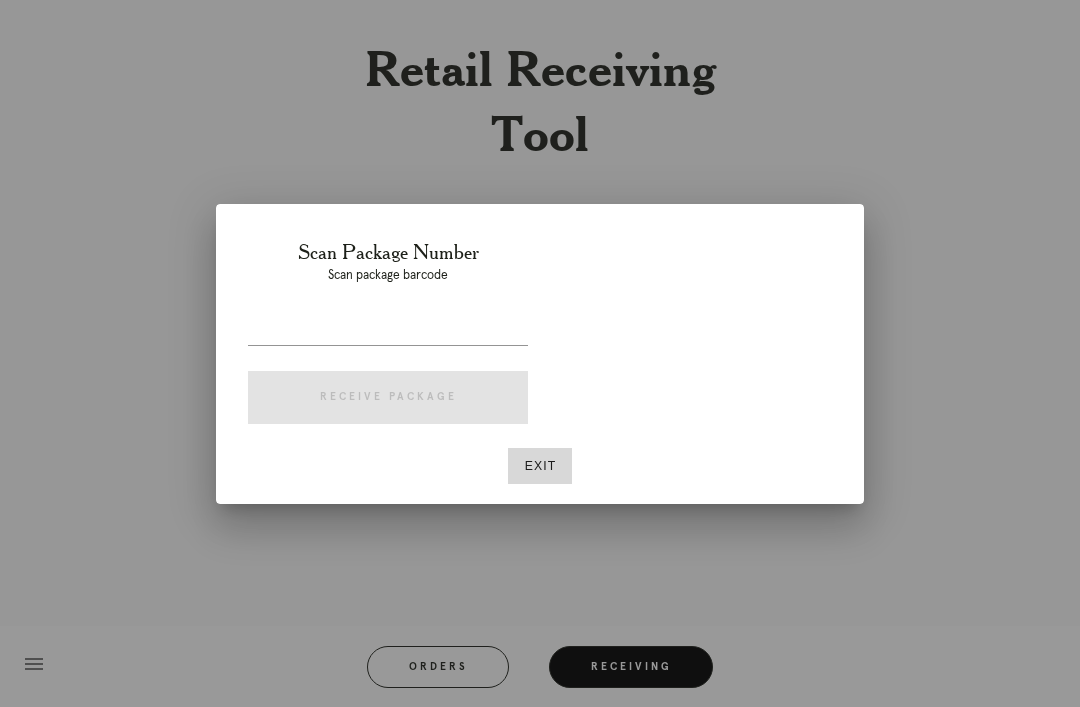 click at bounding box center [388, 329] 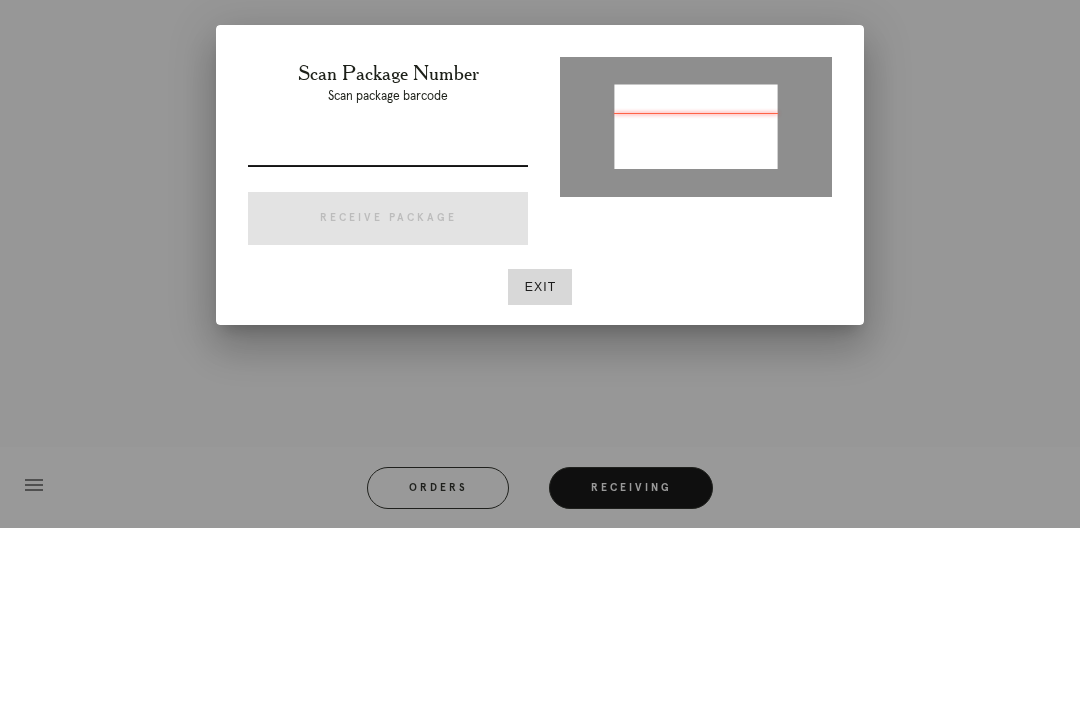click at bounding box center [388, 329] 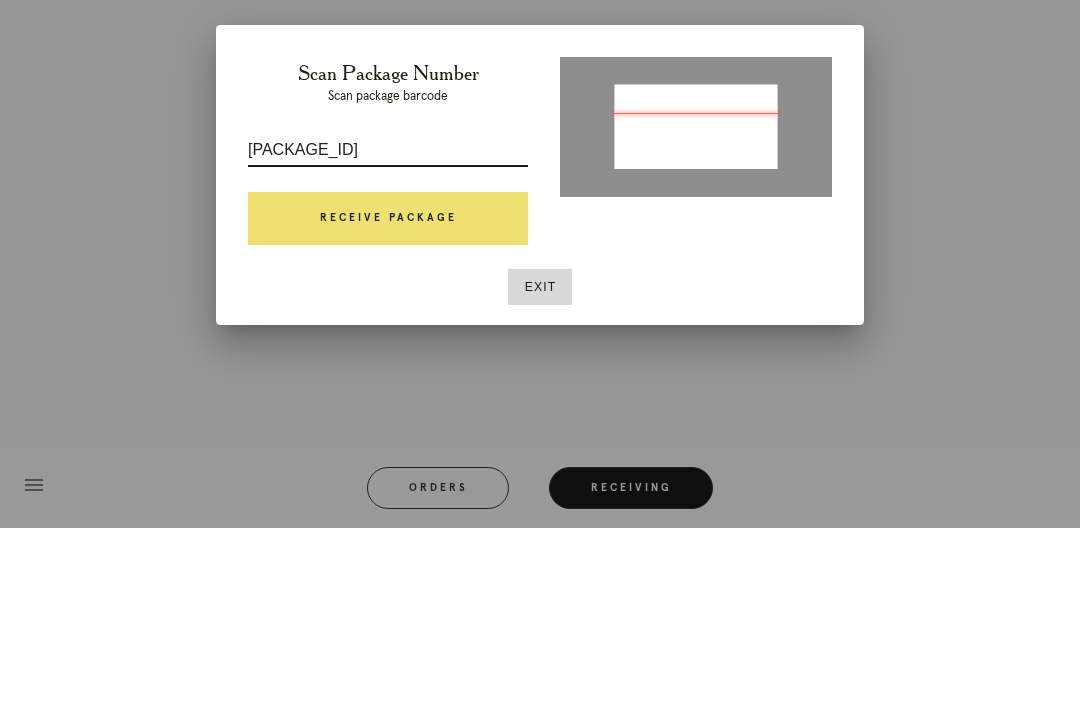 type on "P843328628675383" 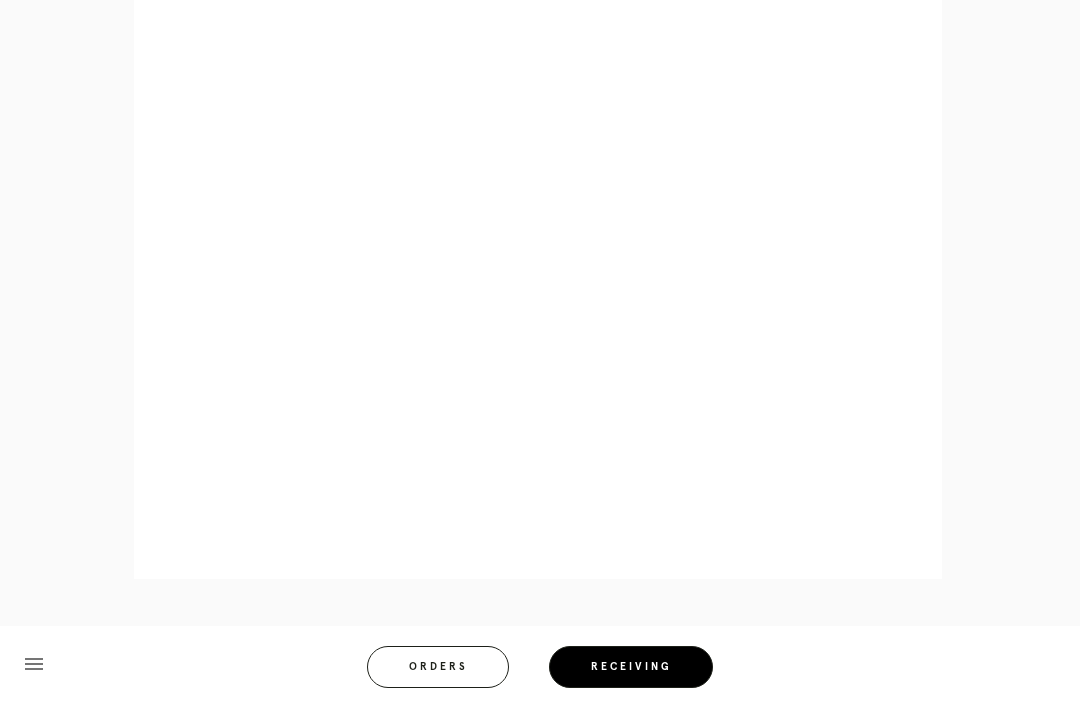 scroll, scrollTop: 858, scrollLeft: 0, axis: vertical 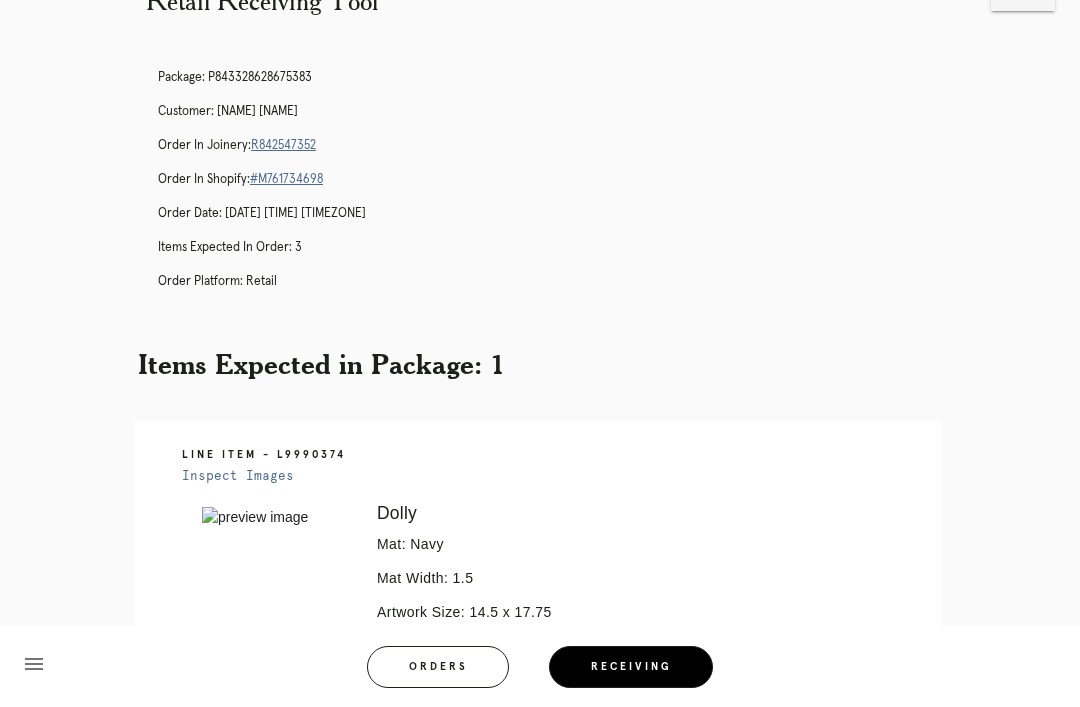 click on "R842547352" at bounding box center (283, 145) 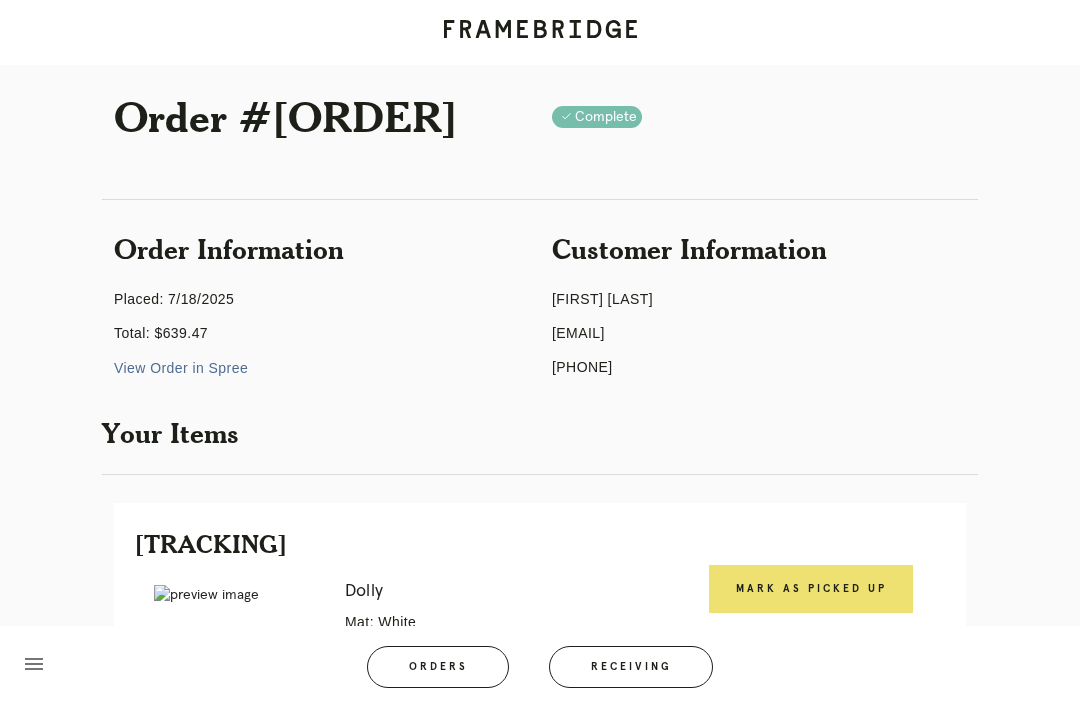 scroll, scrollTop: 265, scrollLeft: 0, axis: vertical 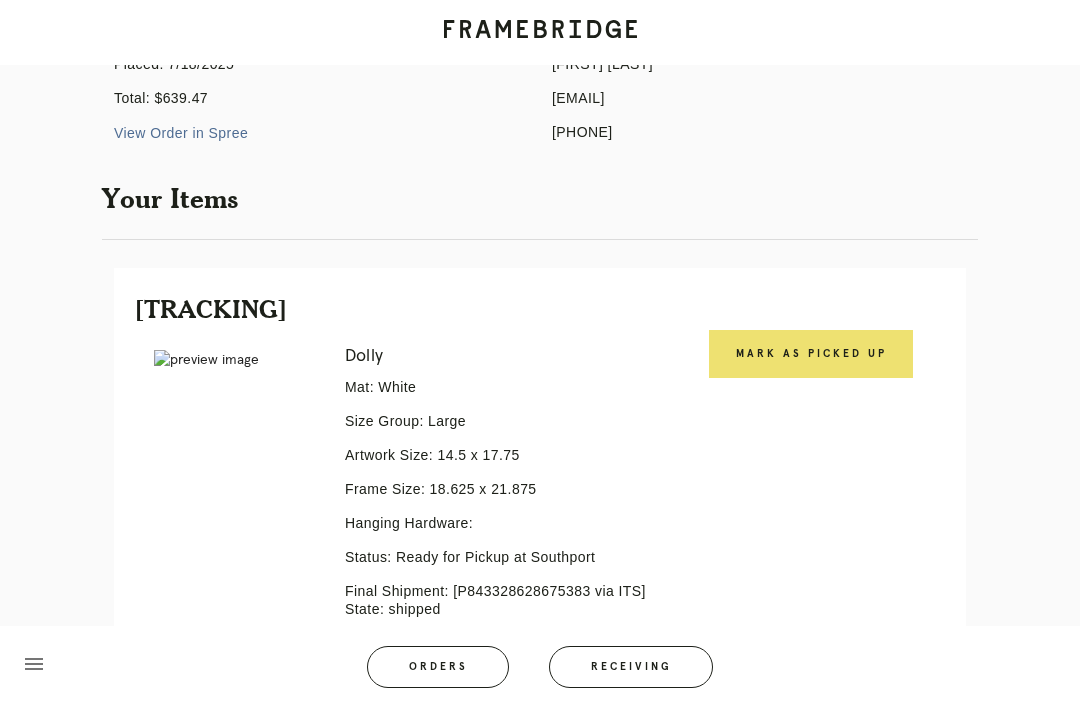 click on "Mark as Picked Up" at bounding box center (811, 354) 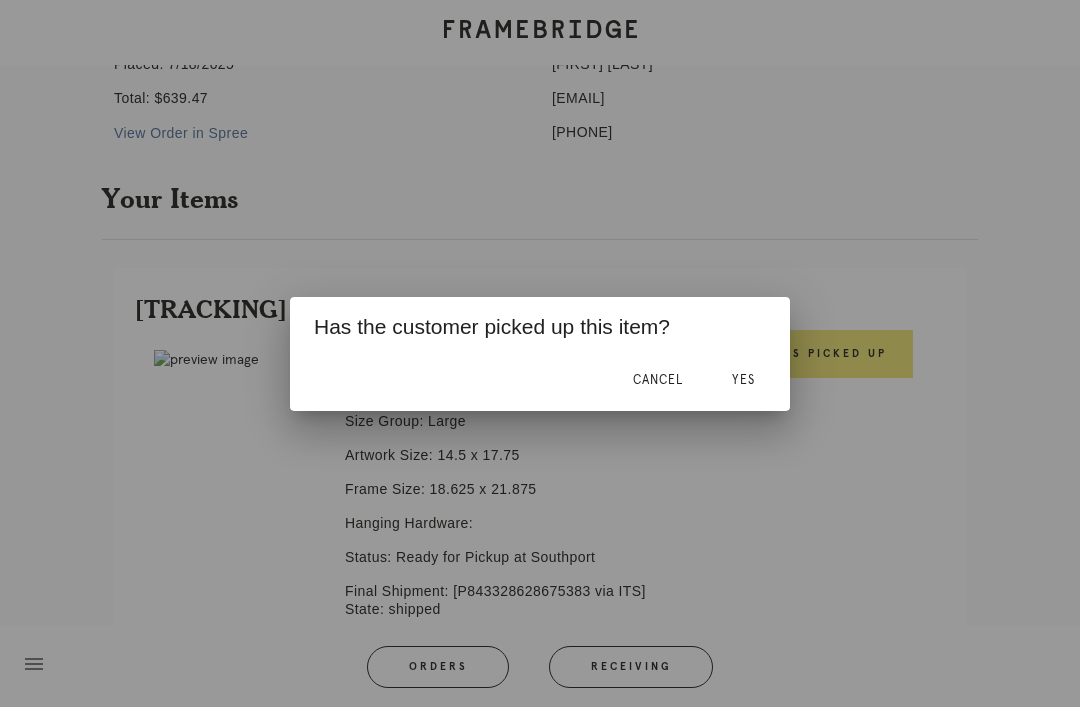 click on "Yes" at bounding box center [743, 380] 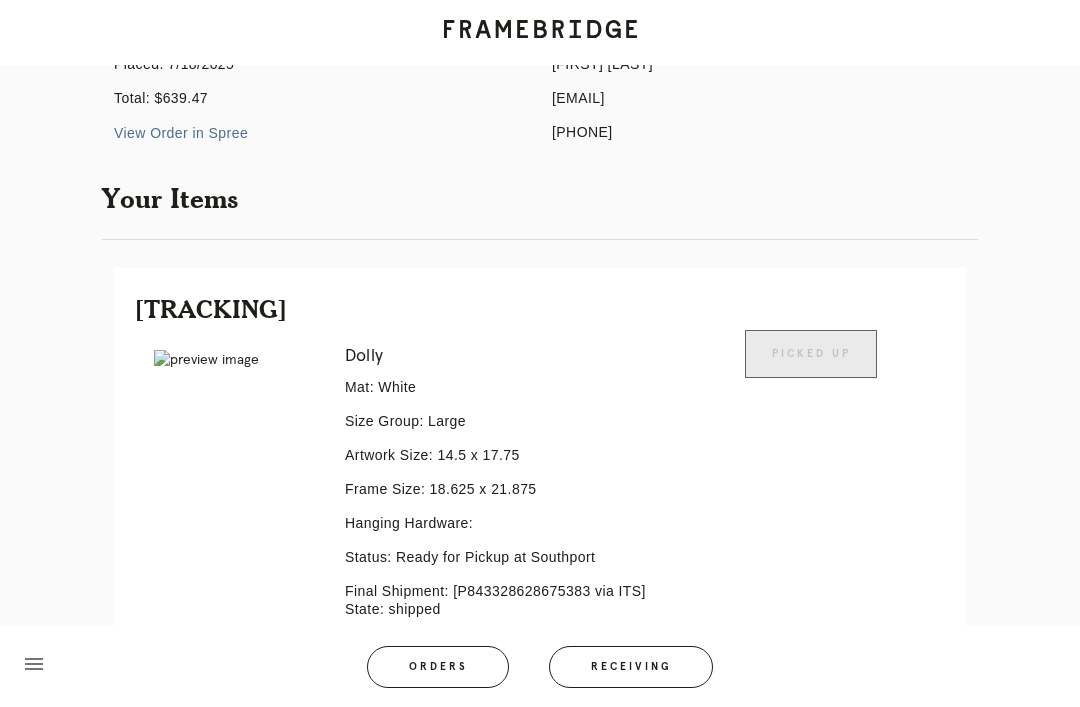 click on "Picked Up" at bounding box center [810, 510] 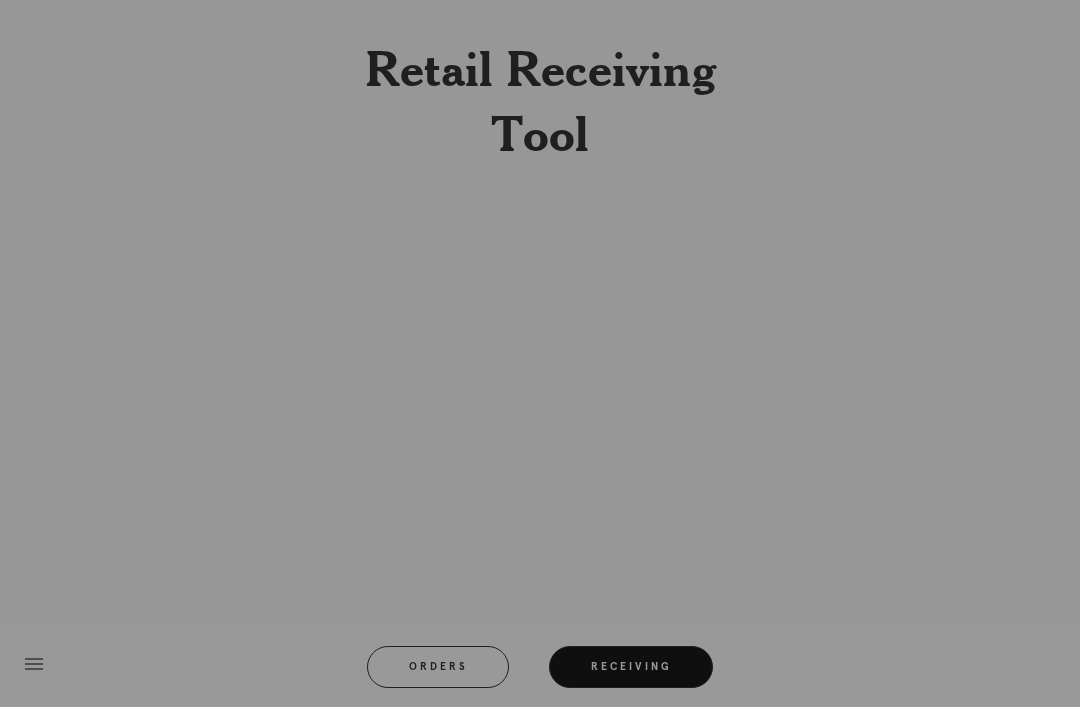 scroll, scrollTop: 0, scrollLeft: 0, axis: both 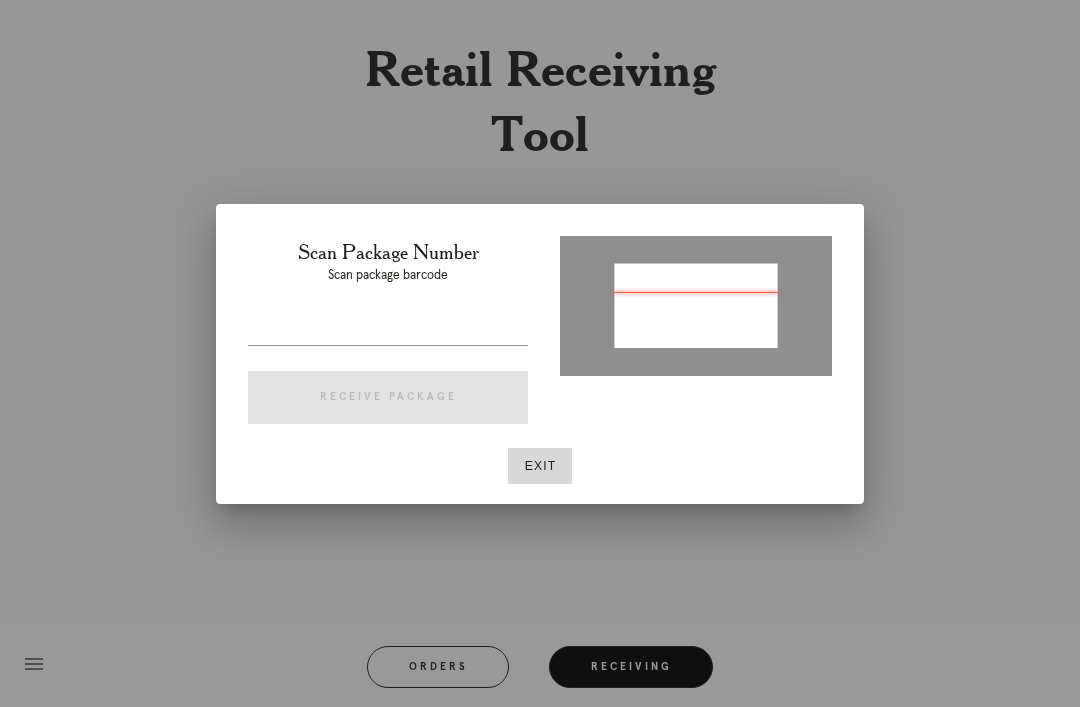 type on "P592567469499672" 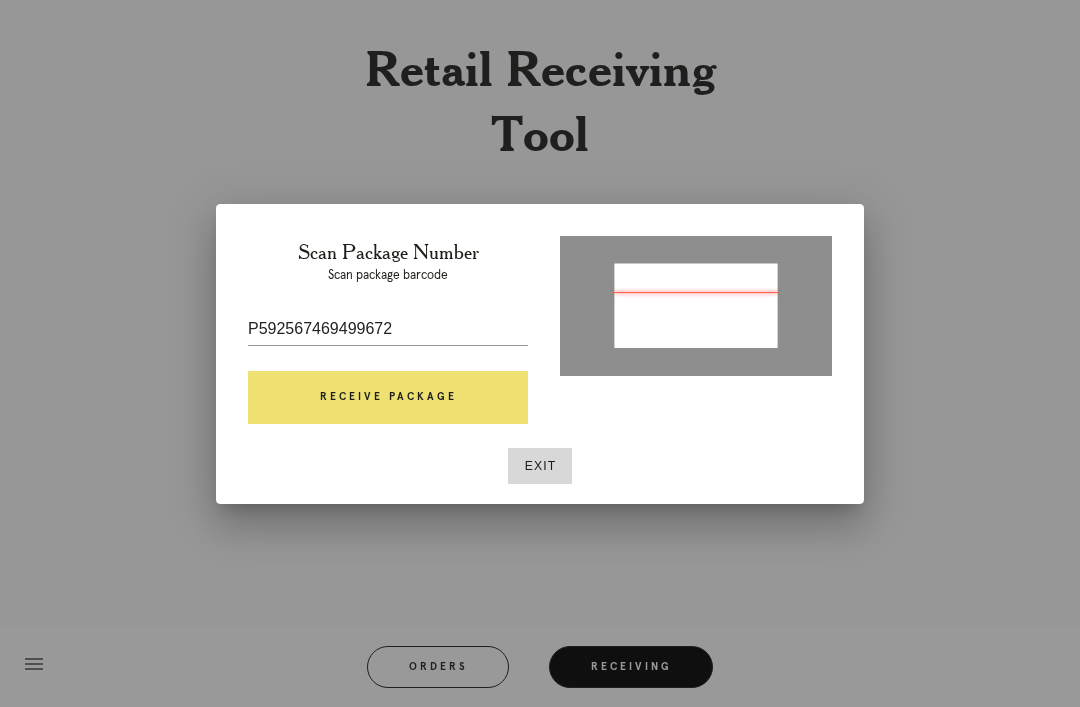 click on "Receive Package" at bounding box center (388, 398) 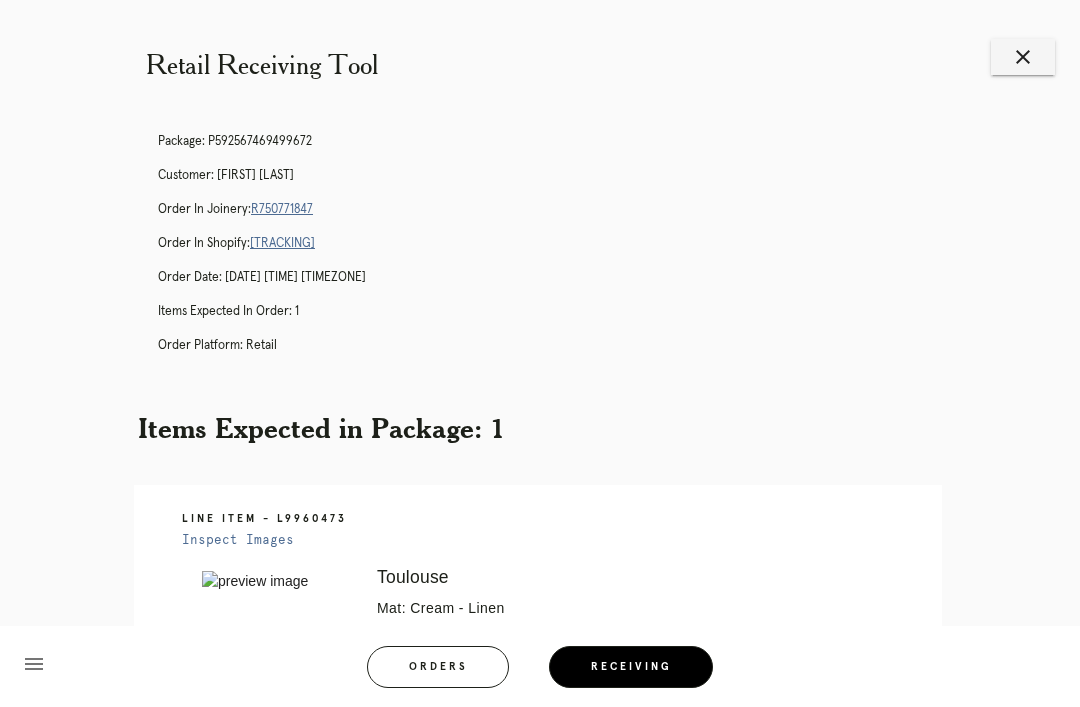 click on "R750771847" at bounding box center [282, 209] 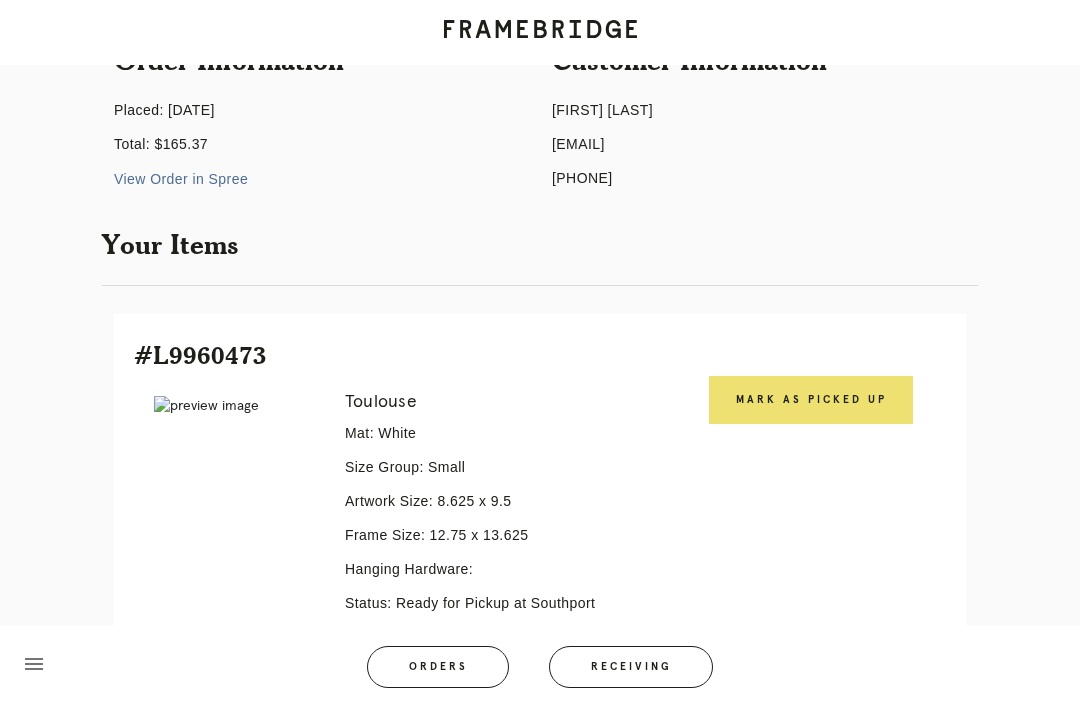 scroll, scrollTop: 413, scrollLeft: 0, axis: vertical 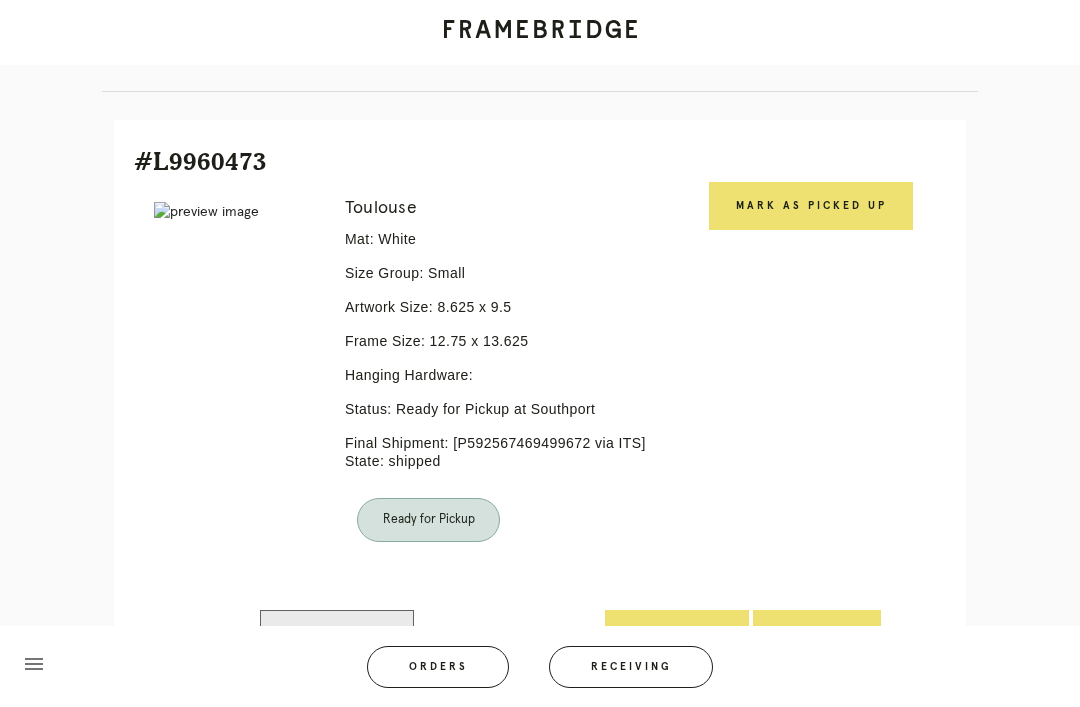 click on "Mark as Picked Up" at bounding box center [811, 206] 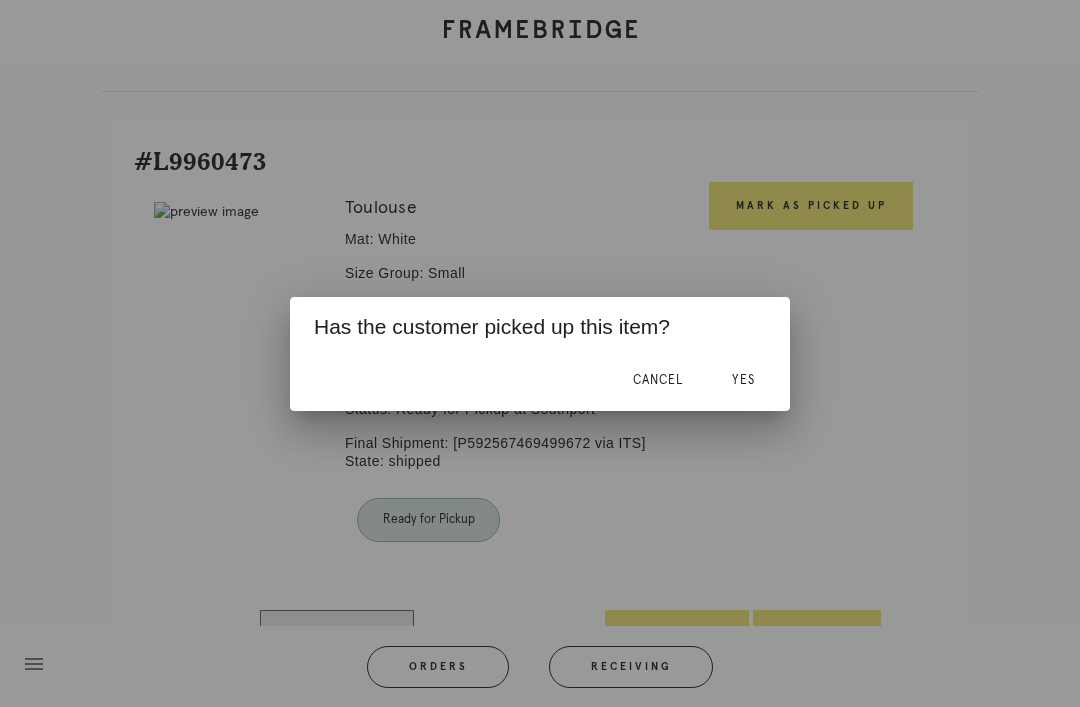 click on "Yes" at bounding box center [743, 381] 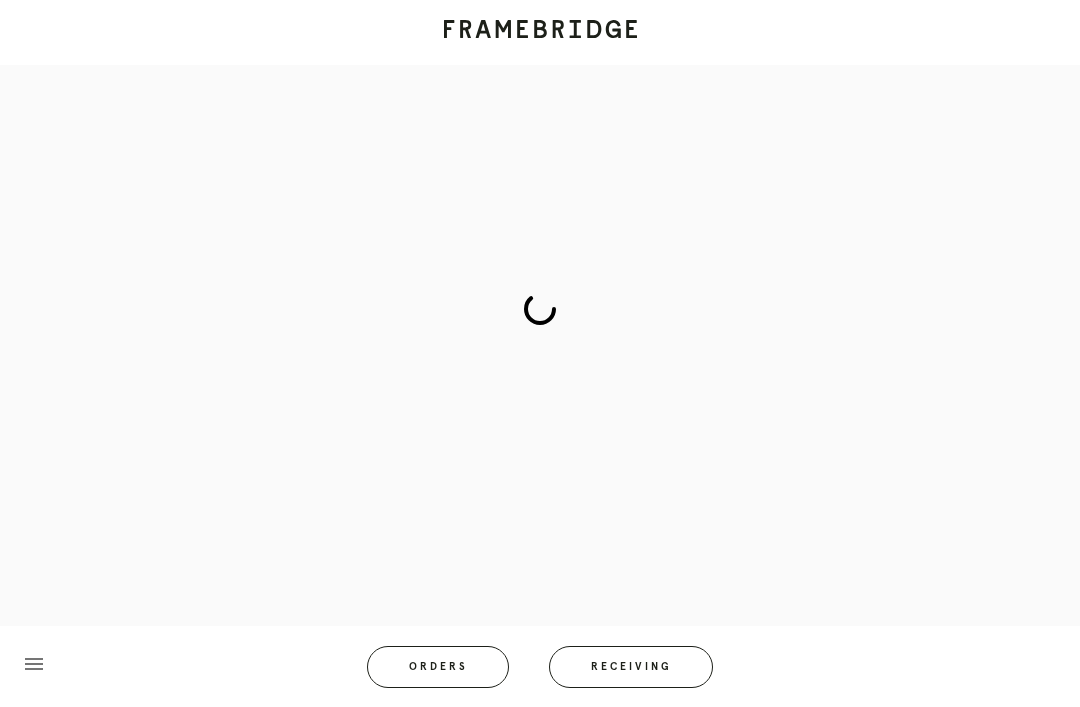 click on "Receiving" at bounding box center (631, 667) 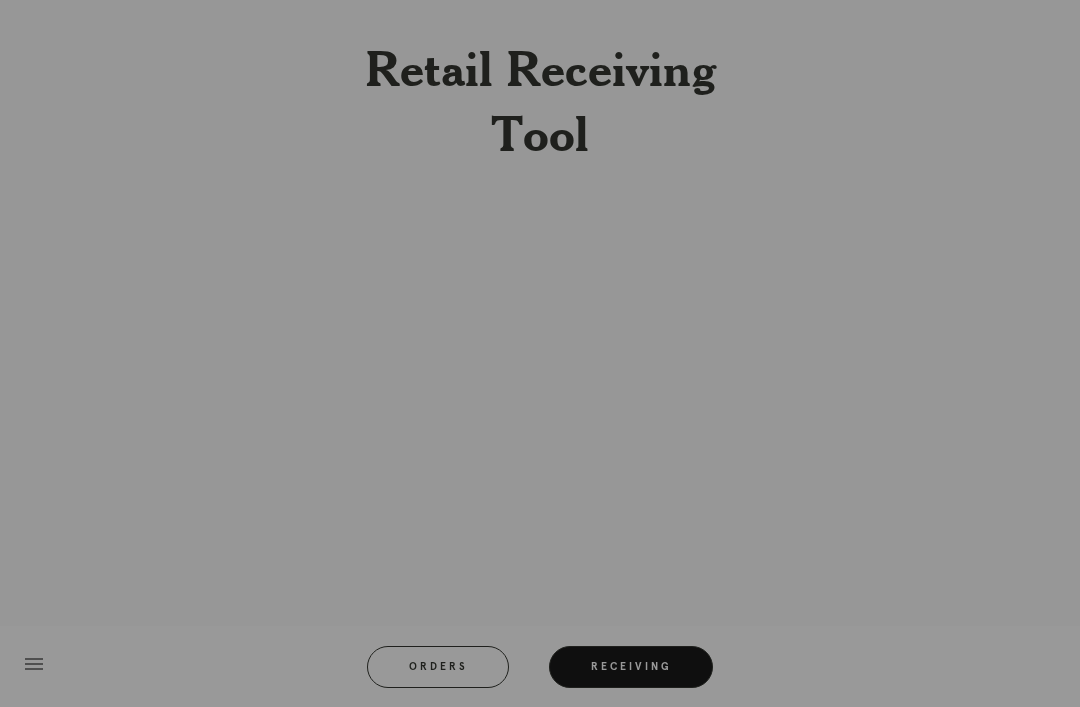 scroll, scrollTop: 64, scrollLeft: 0, axis: vertical 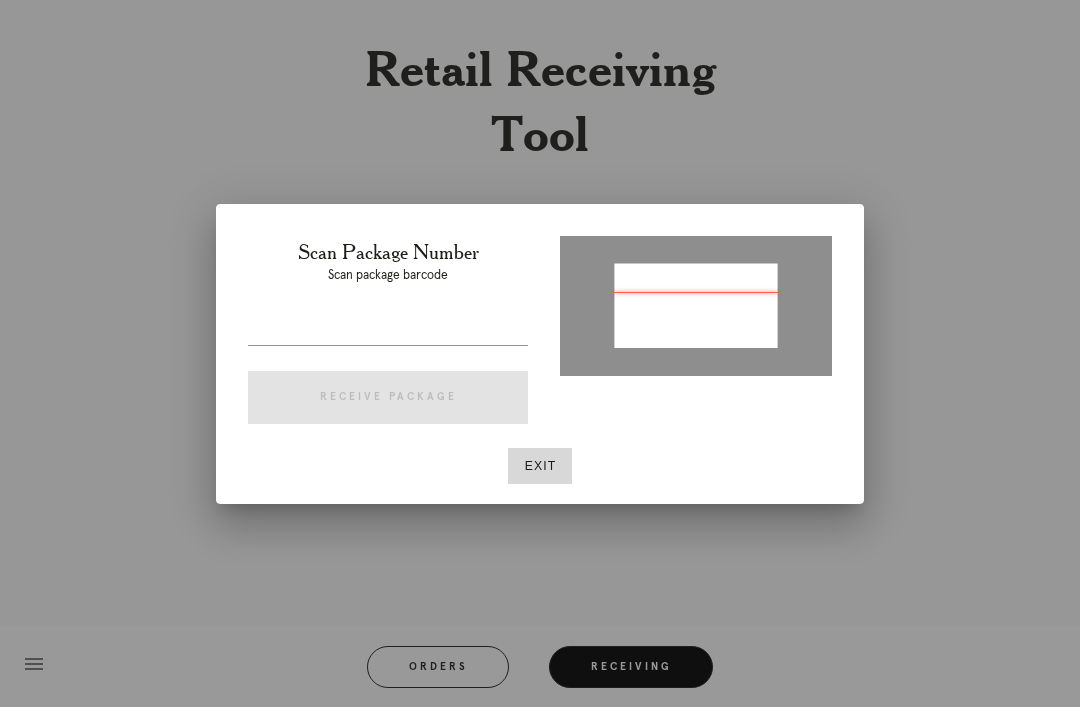 type on "P153121584692551" 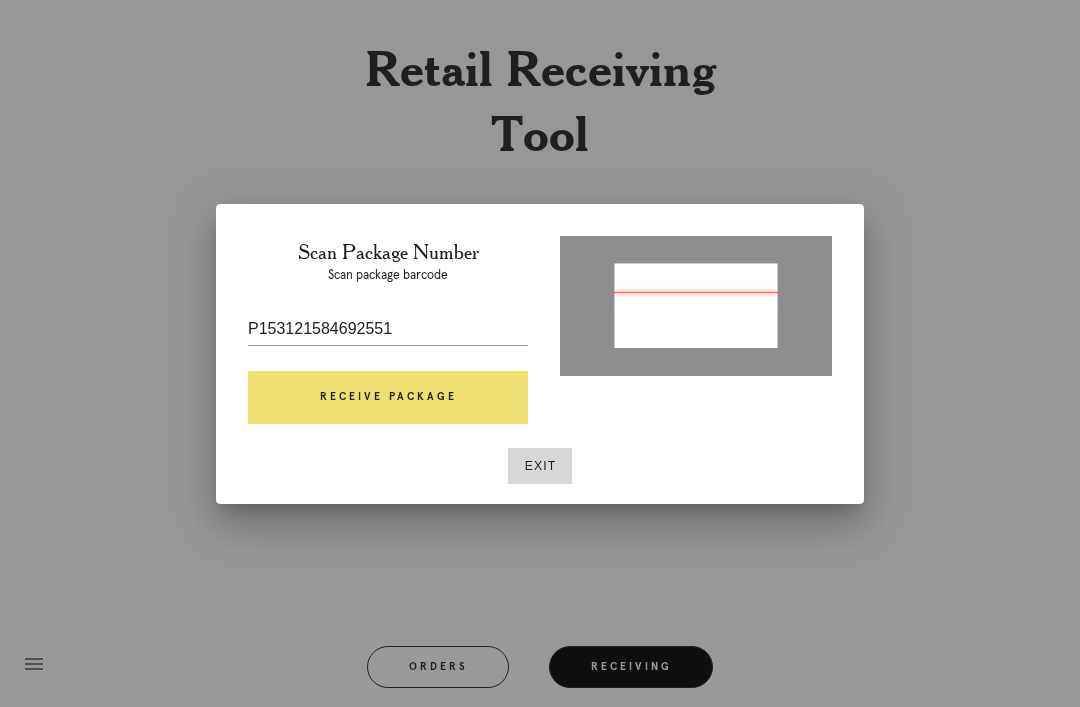 click on "Receive Package" at bounding box center [388, 398] 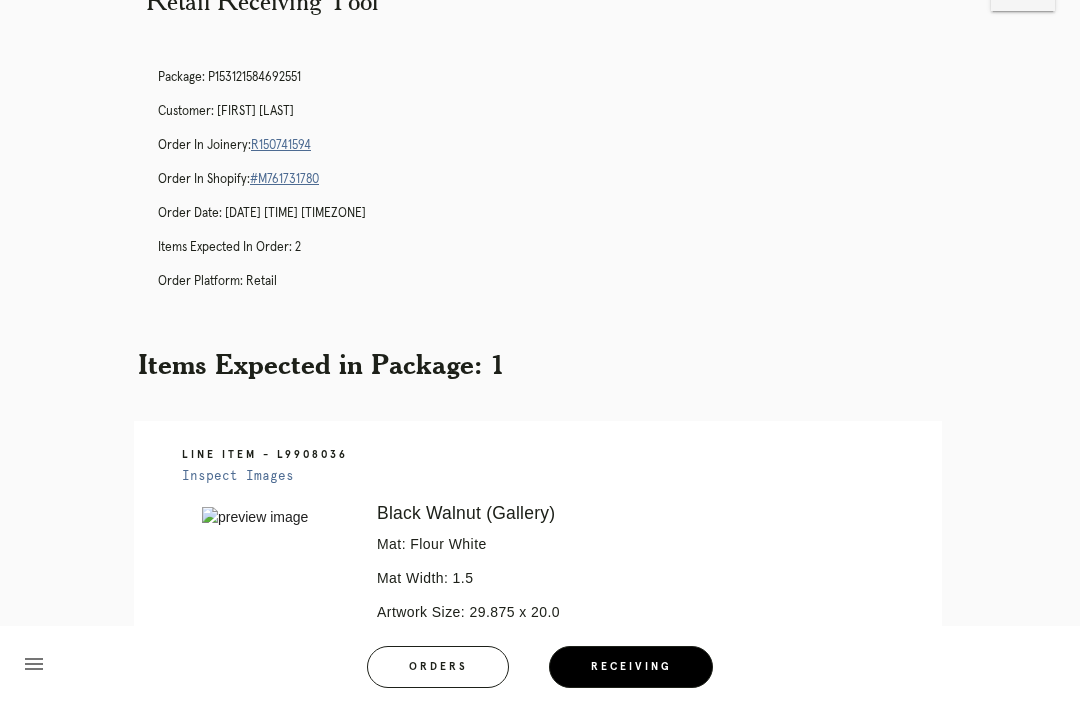 click on "Package: P153121584692551   Customer: Kelley Britton
Order in Joinery:
R150741594
Order in Shopify:
#M761731780
Order Date:
07/13/2025  4:45 PM EDT
Items Expected in Order: 2   Order Platform: retail" at bounding box center (560, 188) 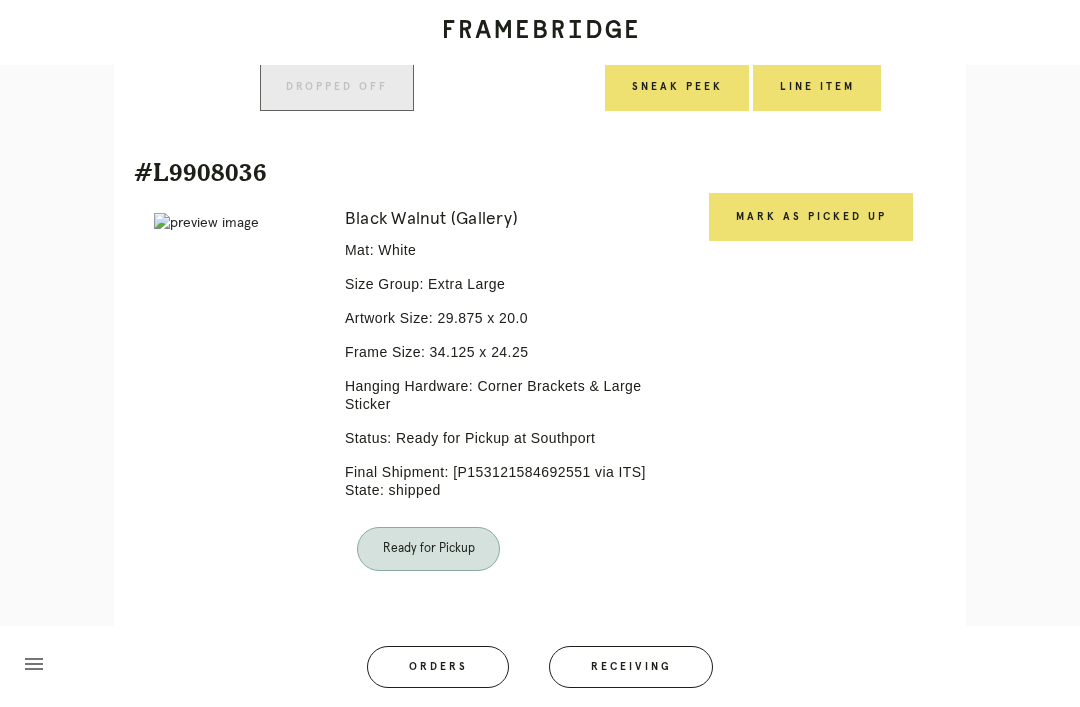 scroll, scrollTop: 738, scrollLeft: 0, axis: vertical 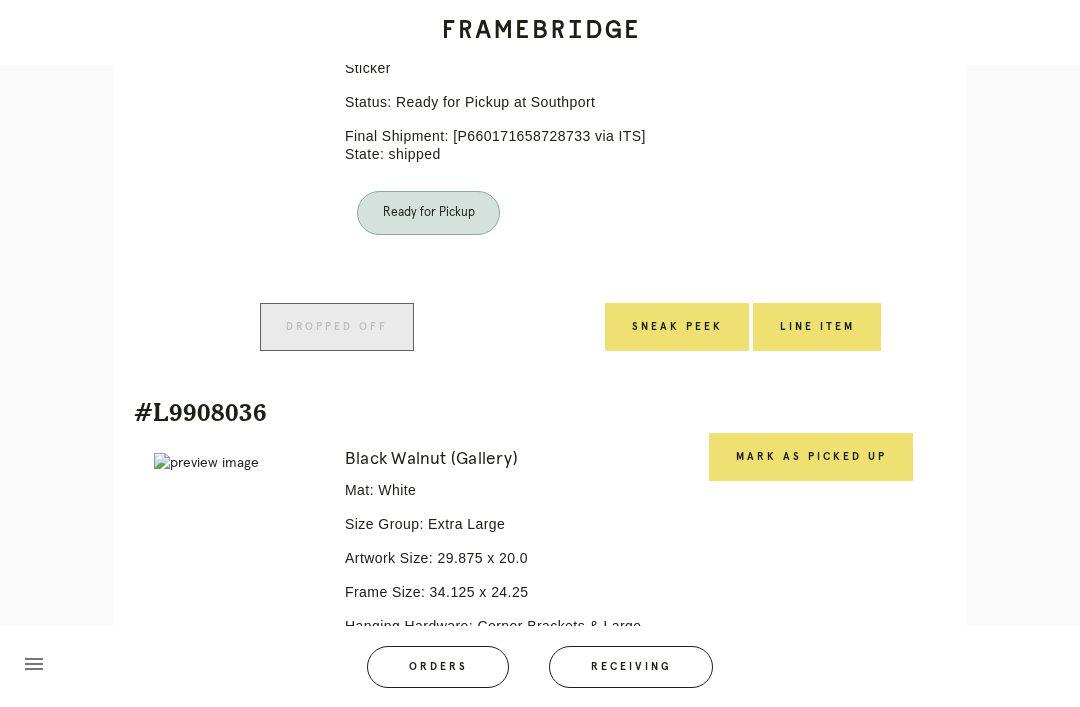 click on "Mark as Picked Up" at bounding box center [811, 457] 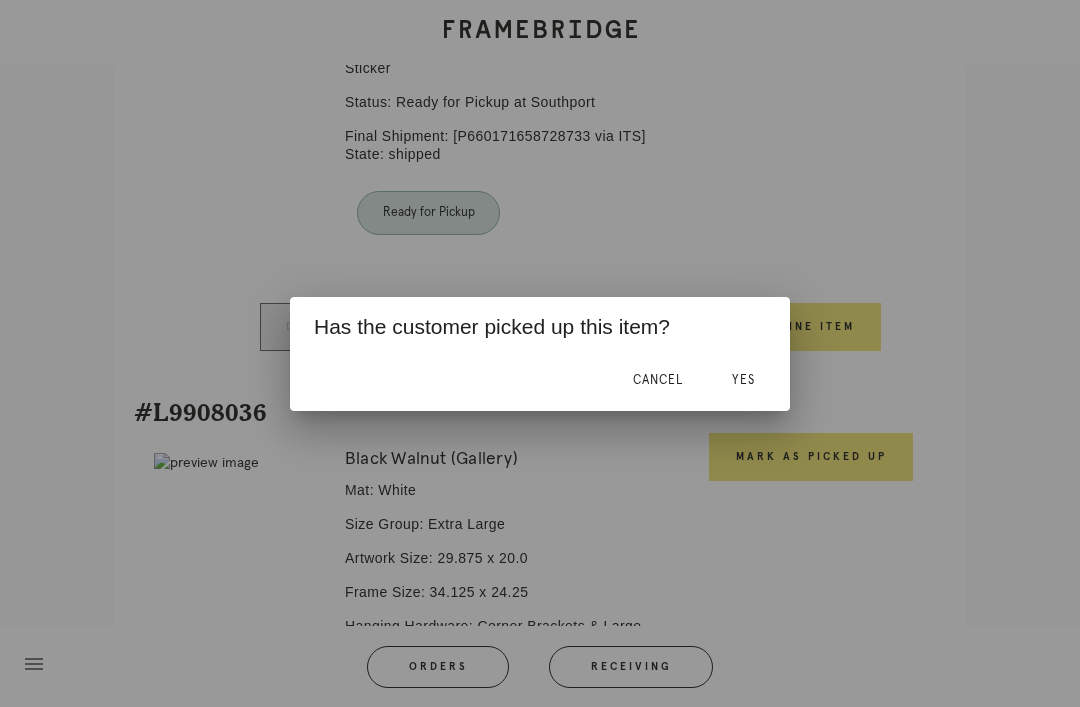click on "Yes" at bounding box center [743, 381] 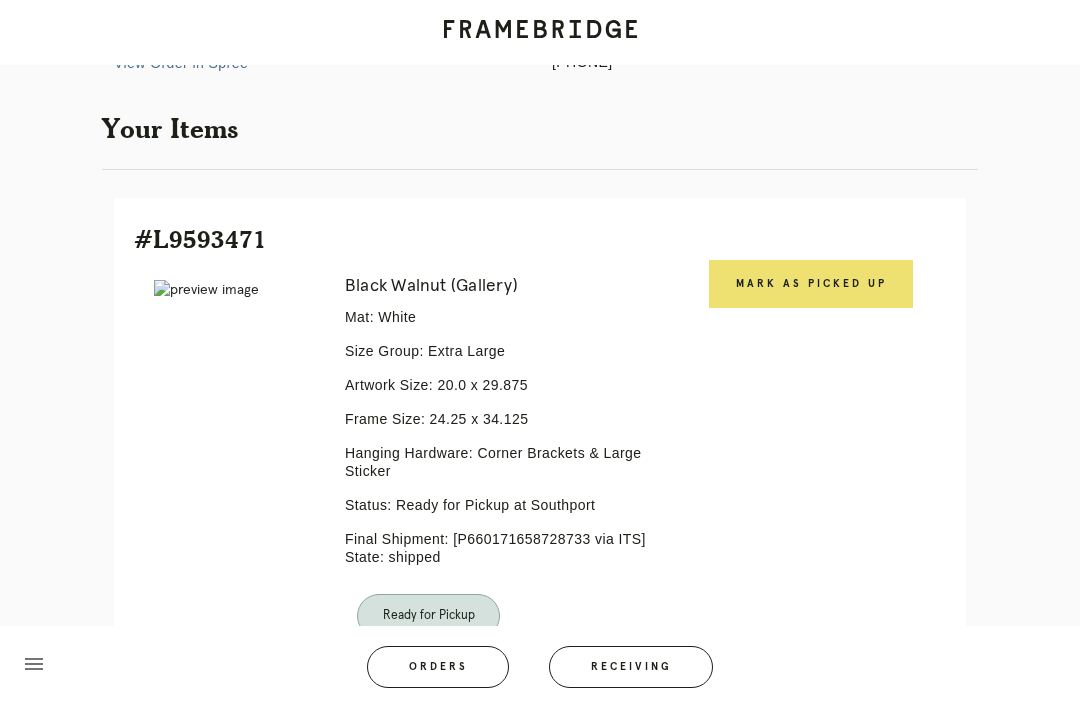 scroll, scrollTop: 160, scrollLeft: 0, axis: vertical 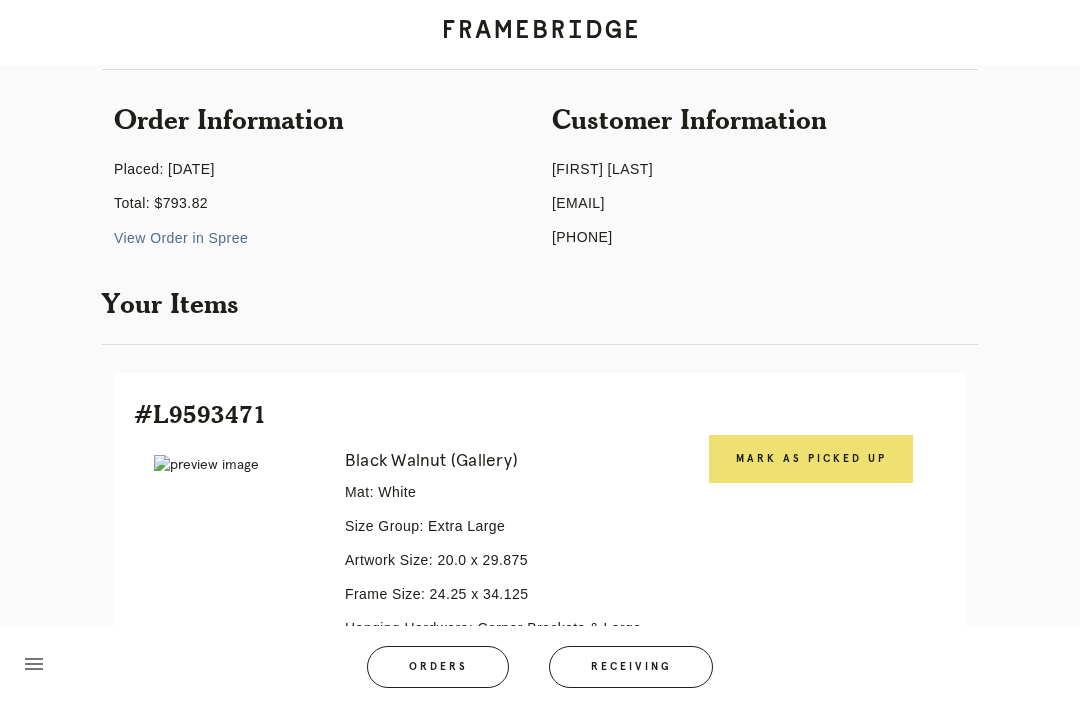 click on "Mark as Picked Up" at bounding box center [811, 459] 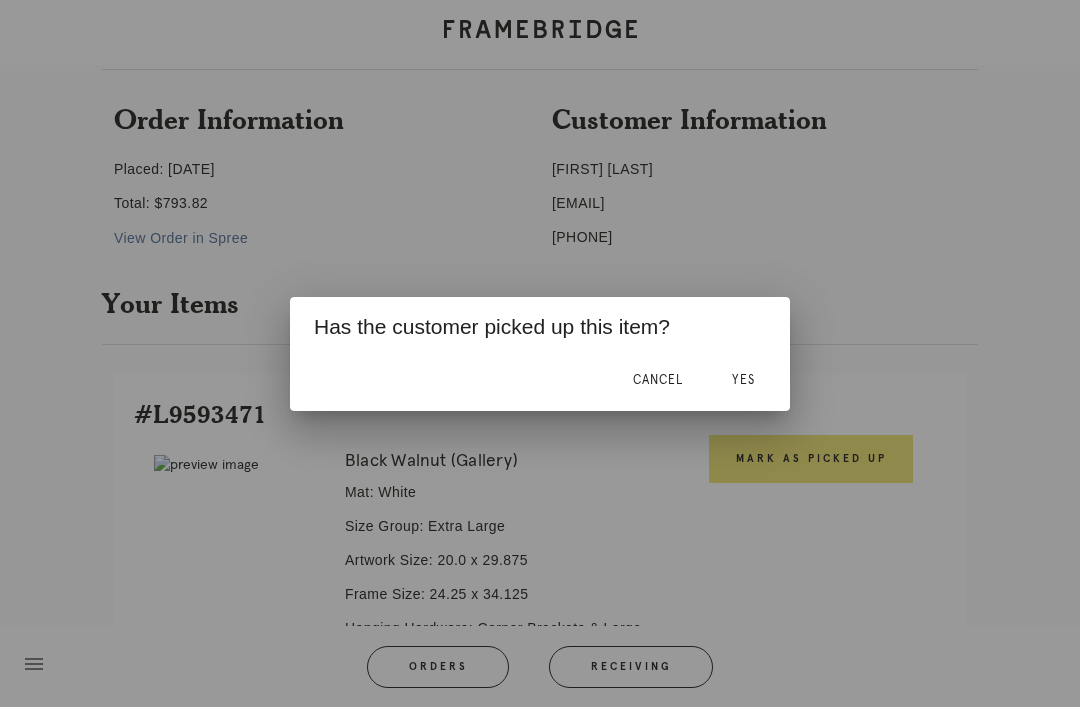 click on "Yes" at bounding box center [743, 381] 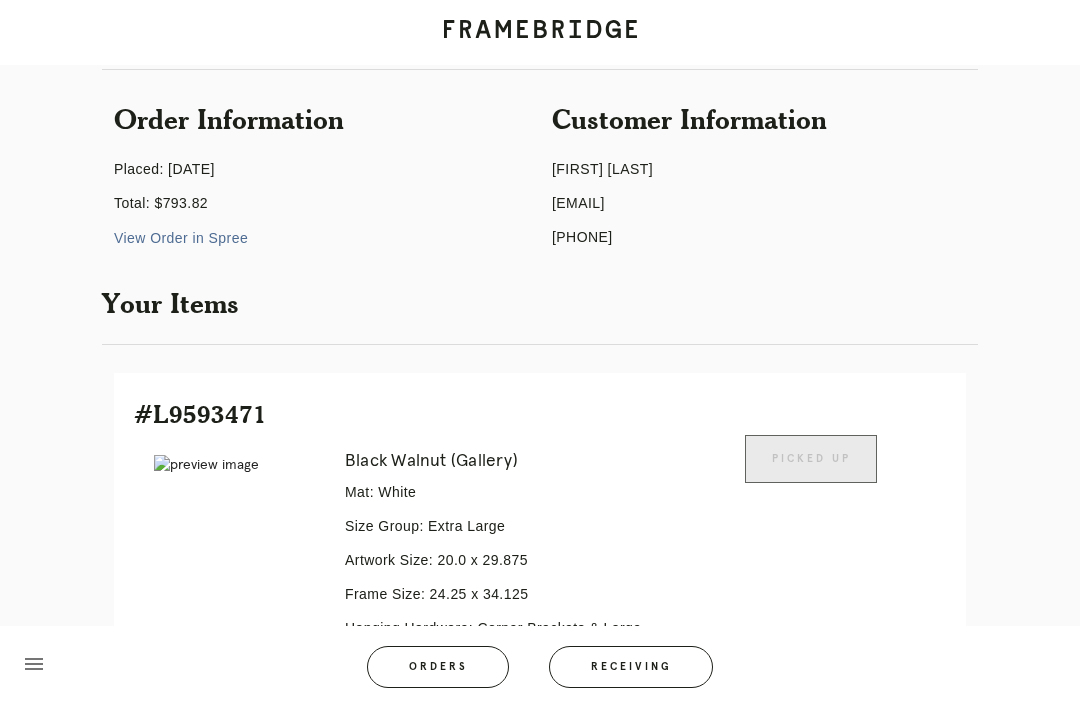 click on "[FIRST] [LAST]
#L9593471
Error retreiving frame spec #9779458
Black Walnut (Gallery)
Mat: White
Size Group: Extra Large
Artwork Size:
20.0
x
29.875
Frame Size:
24.25
x
34.125
Hanging Hardware: Corner Brackets & Large Sticker
Status:
Ready for Pickup at [LOCATION]
Final Shipment:
[P660171658728733 via ITS] State: shipped
Picked Up
Dropped off
Sneak Peek
Line Item
Create Return" at bounding box center (540, 651) 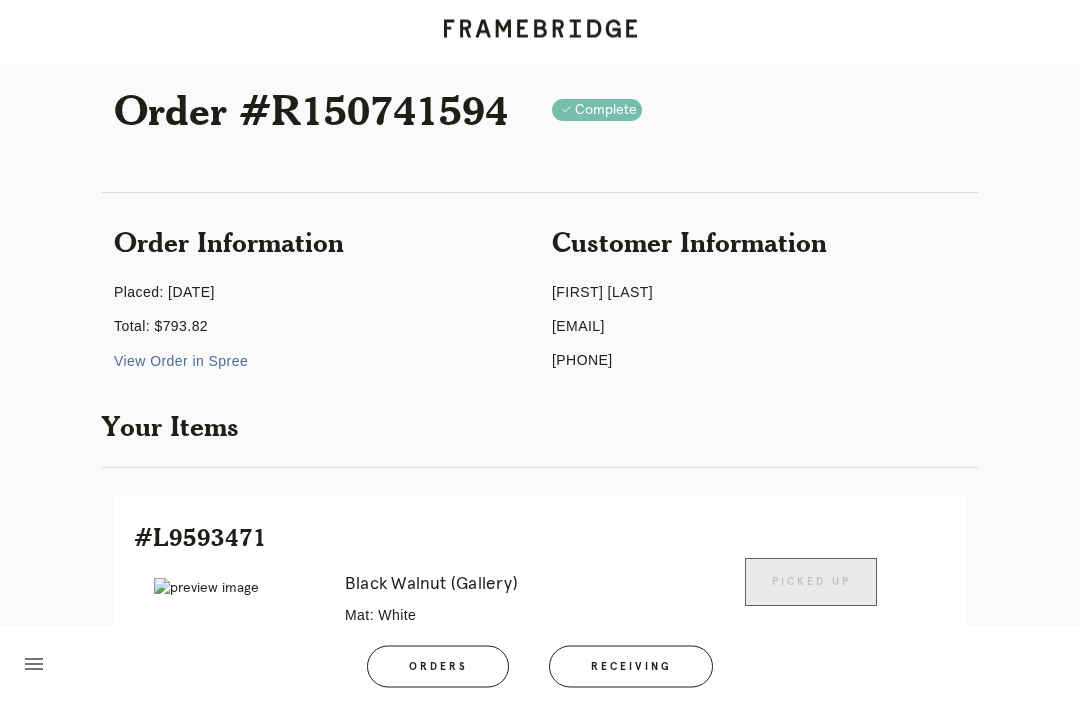 scroll, scrollTop: 0, scrollLeft: 0, axis: both 